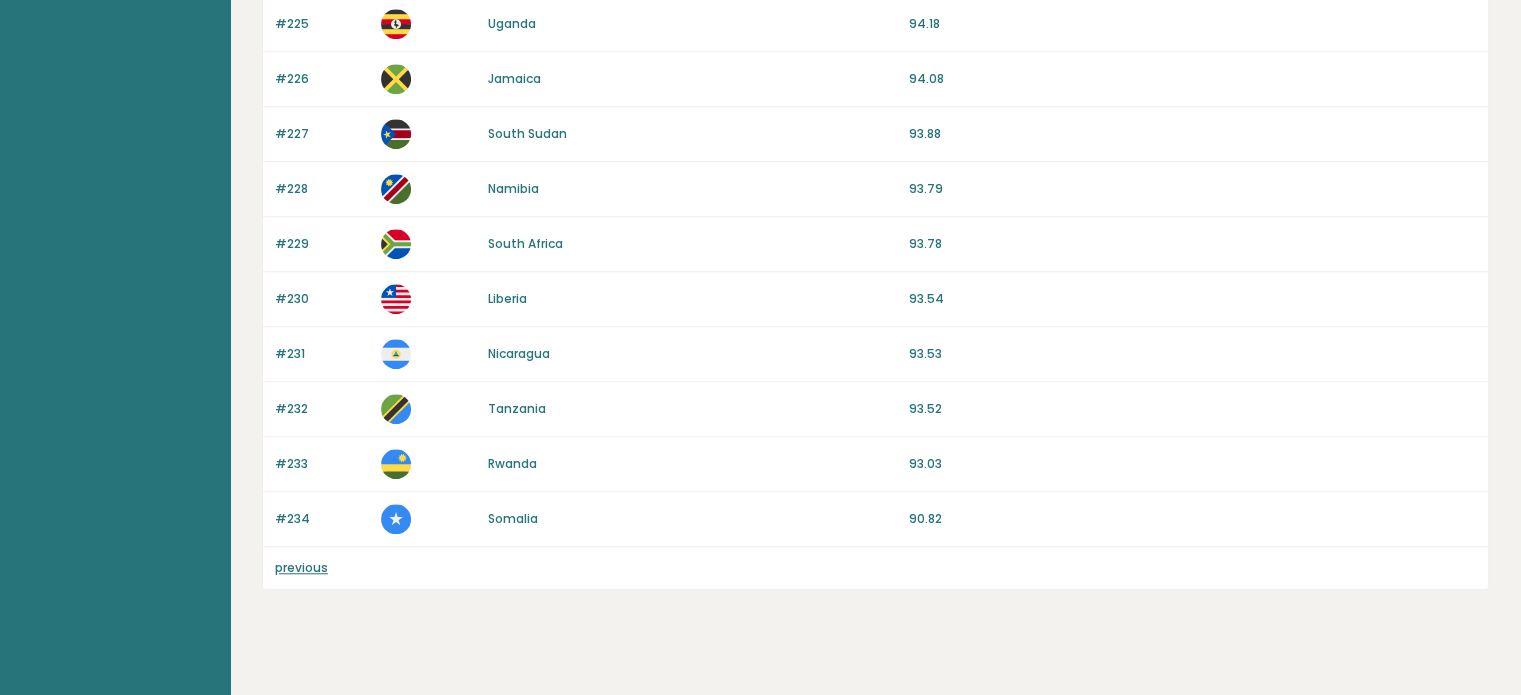 scroll, scrollTop: 1564, scrollLeft: 0, axis: vertical 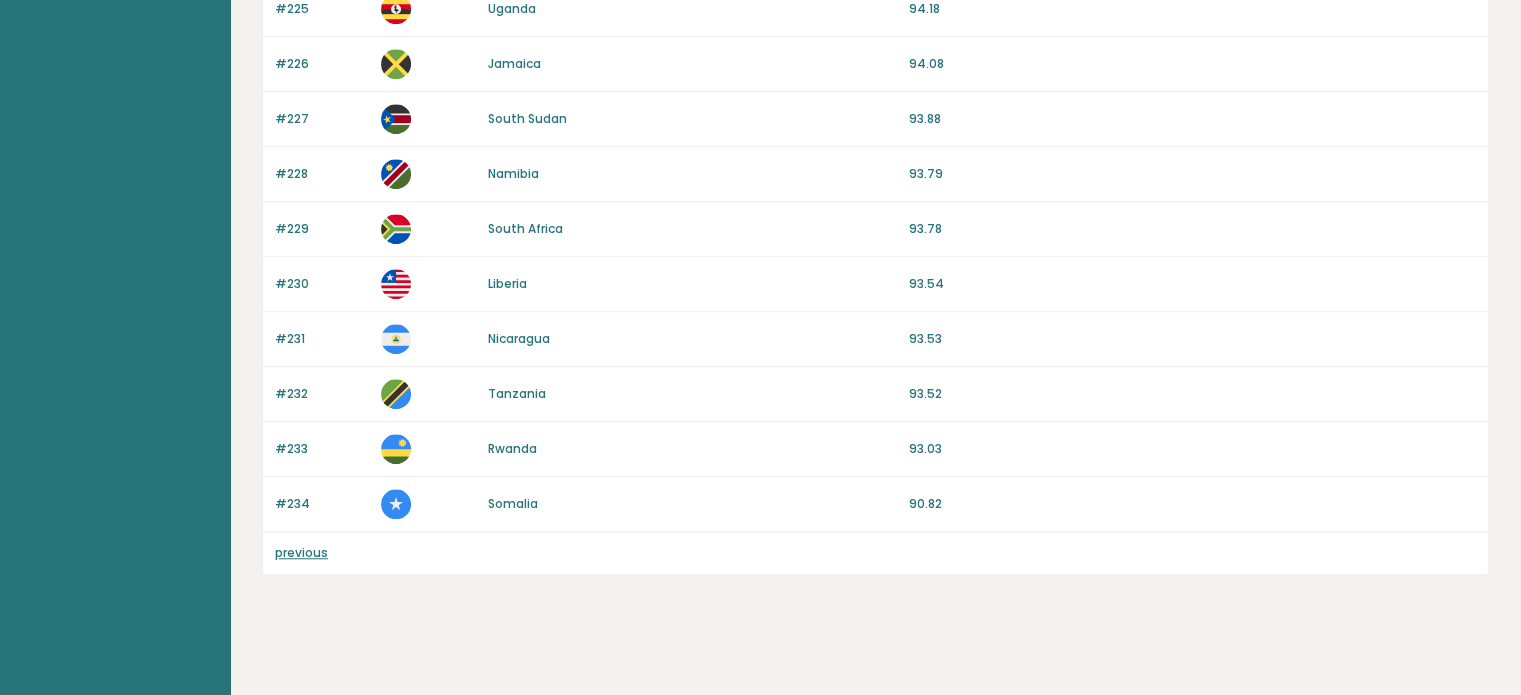 click on "previous" at bounding box center (301, 552) 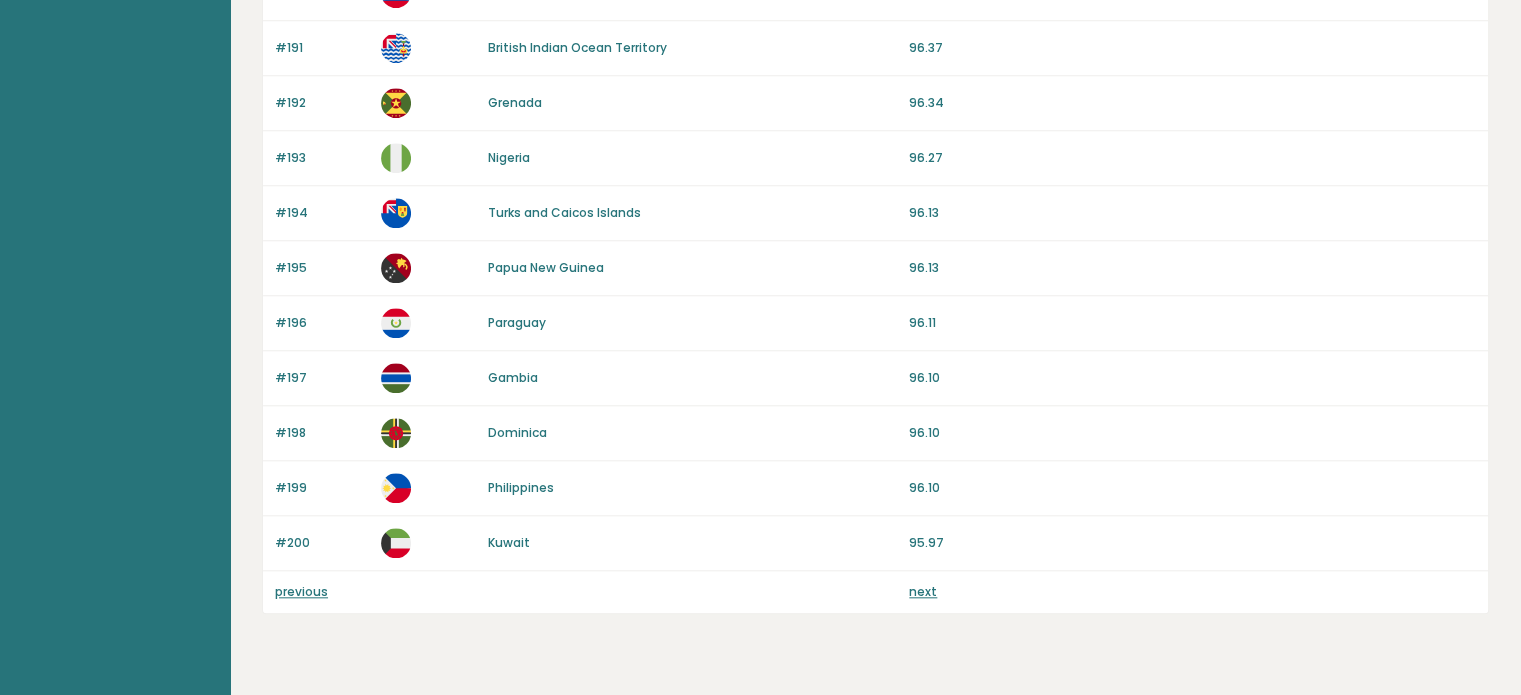 scroll, scrollTop: 1893, scrollLeft: 0, axis: vertical 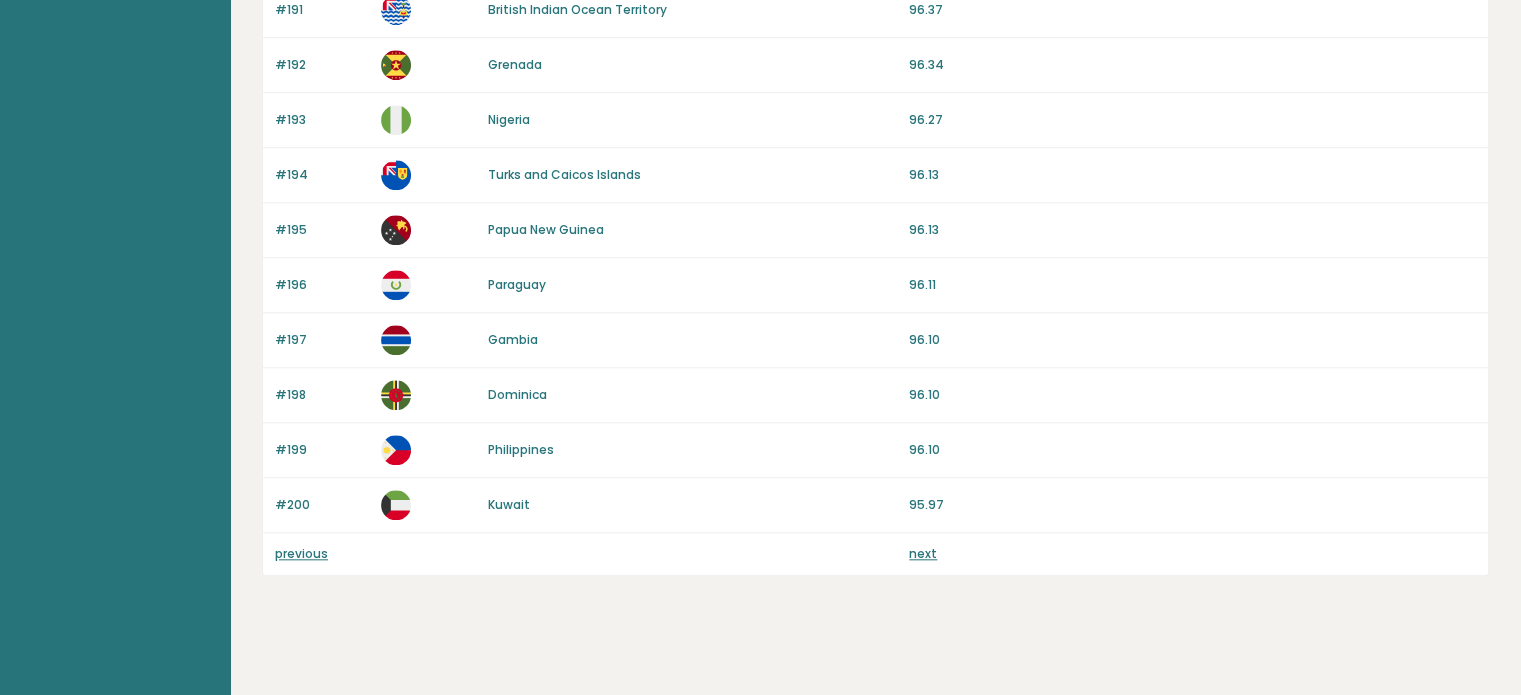 click on "next" at bounding box center (923, 553) 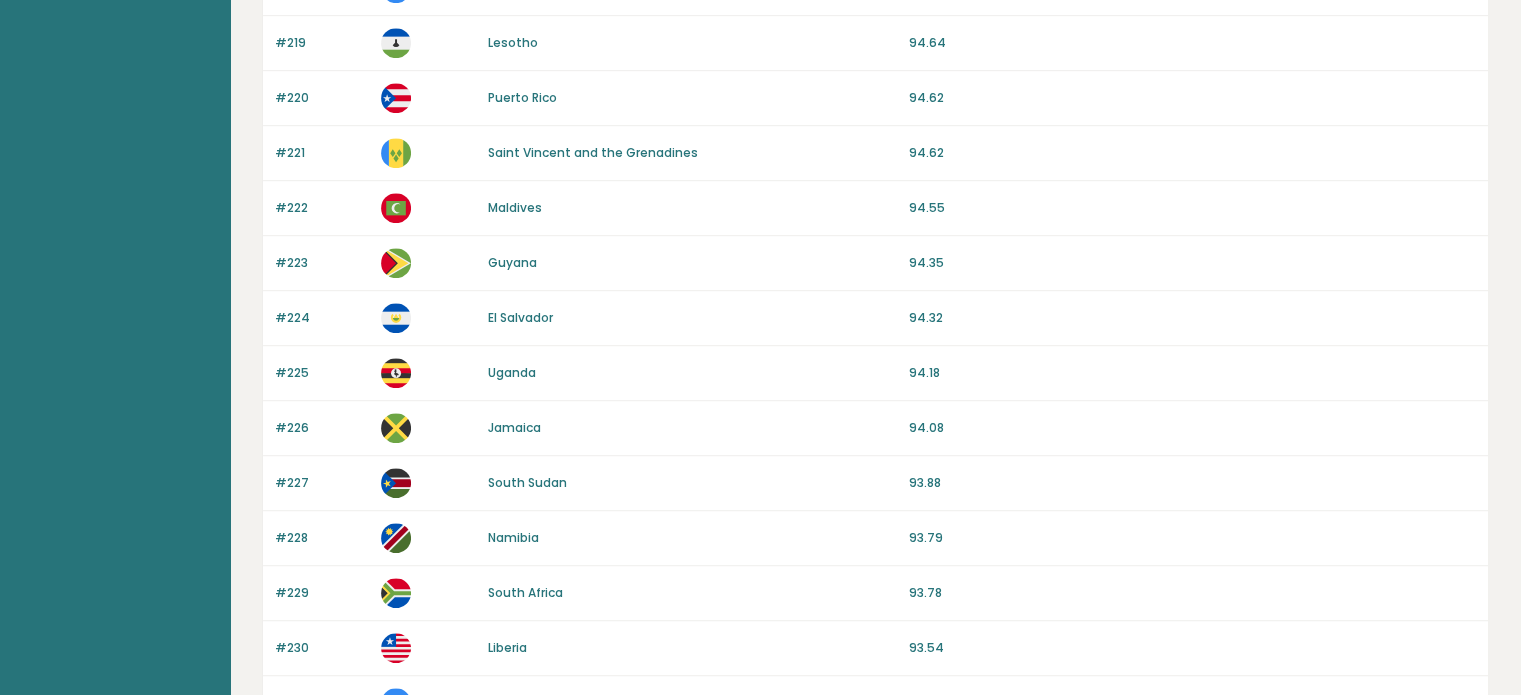scroll, scrollTop: 1564, scrollLeft: 0, axis: vertical 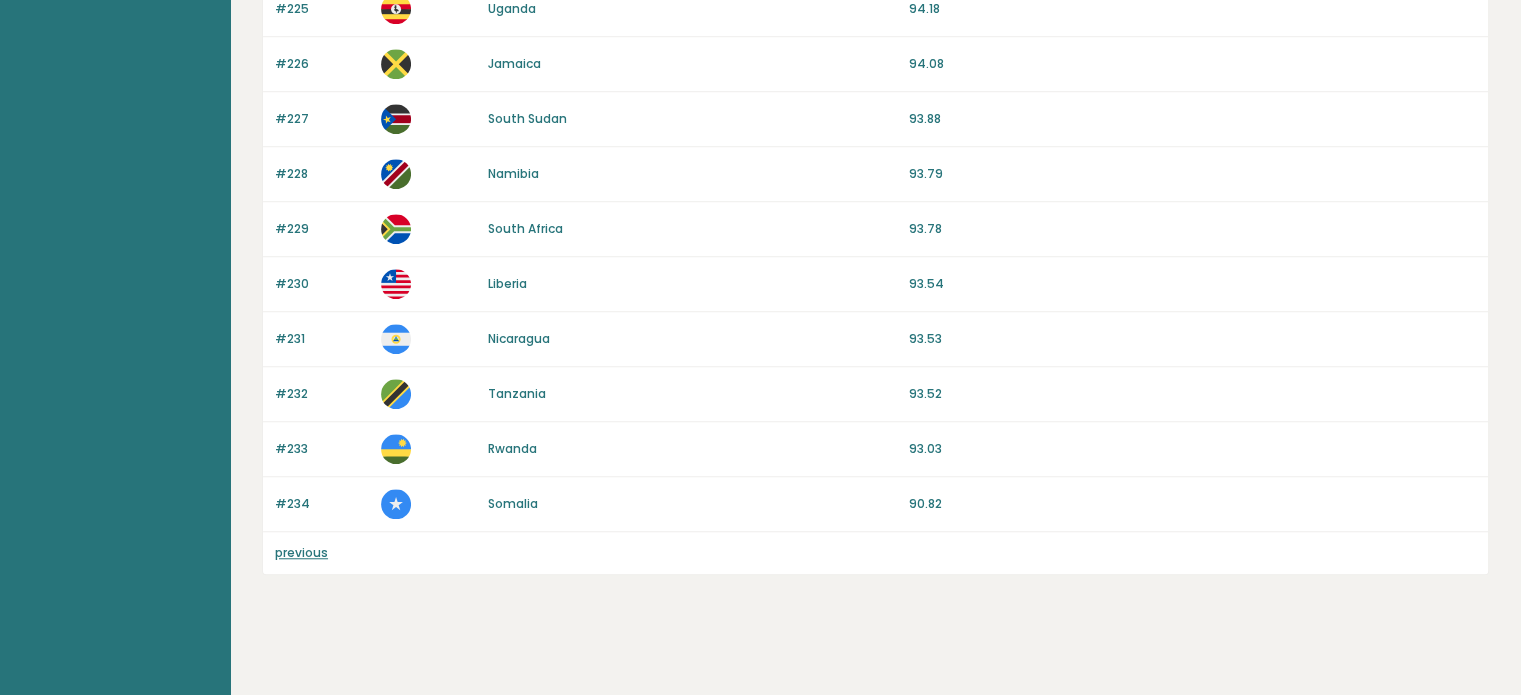 click on "previous" at bounding box center (301, 552) 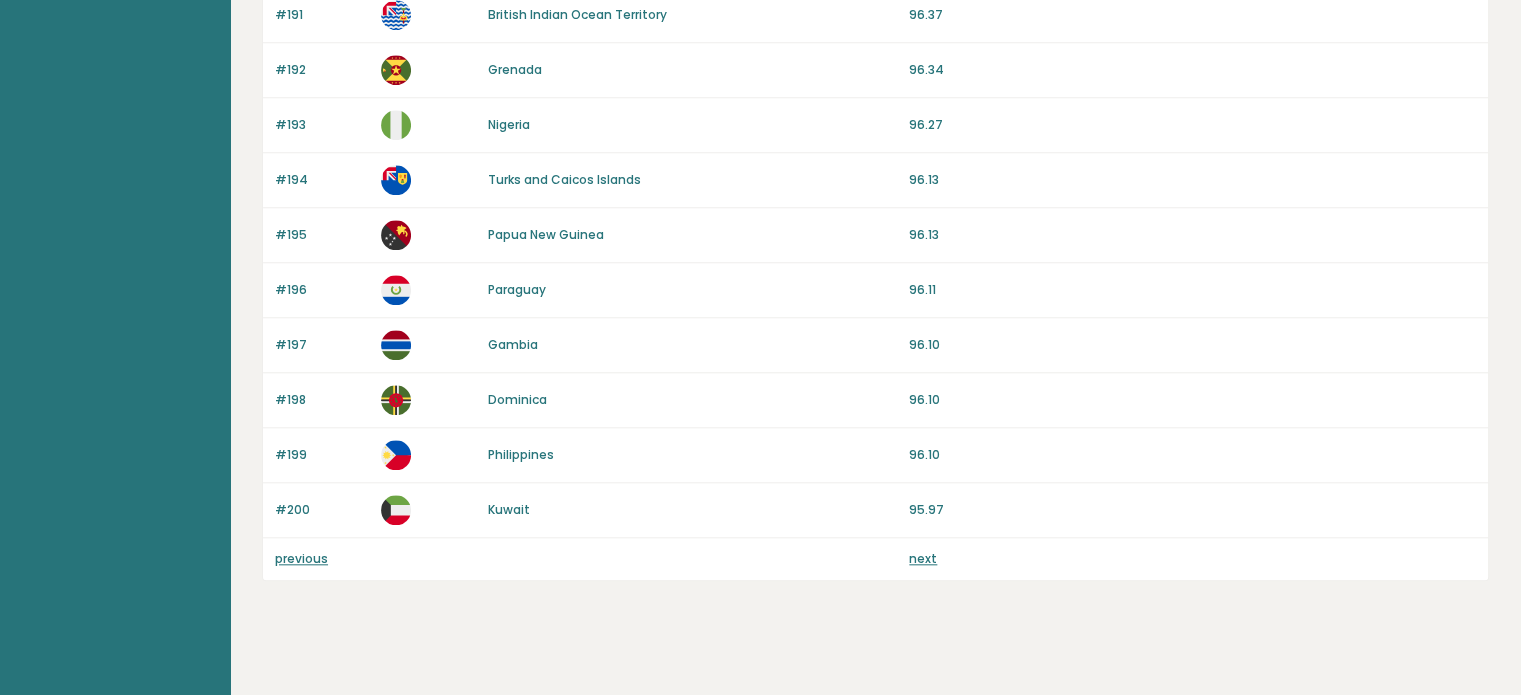 scroll, scrollTop: 1893, scrollLeft: 0, axis: vertical 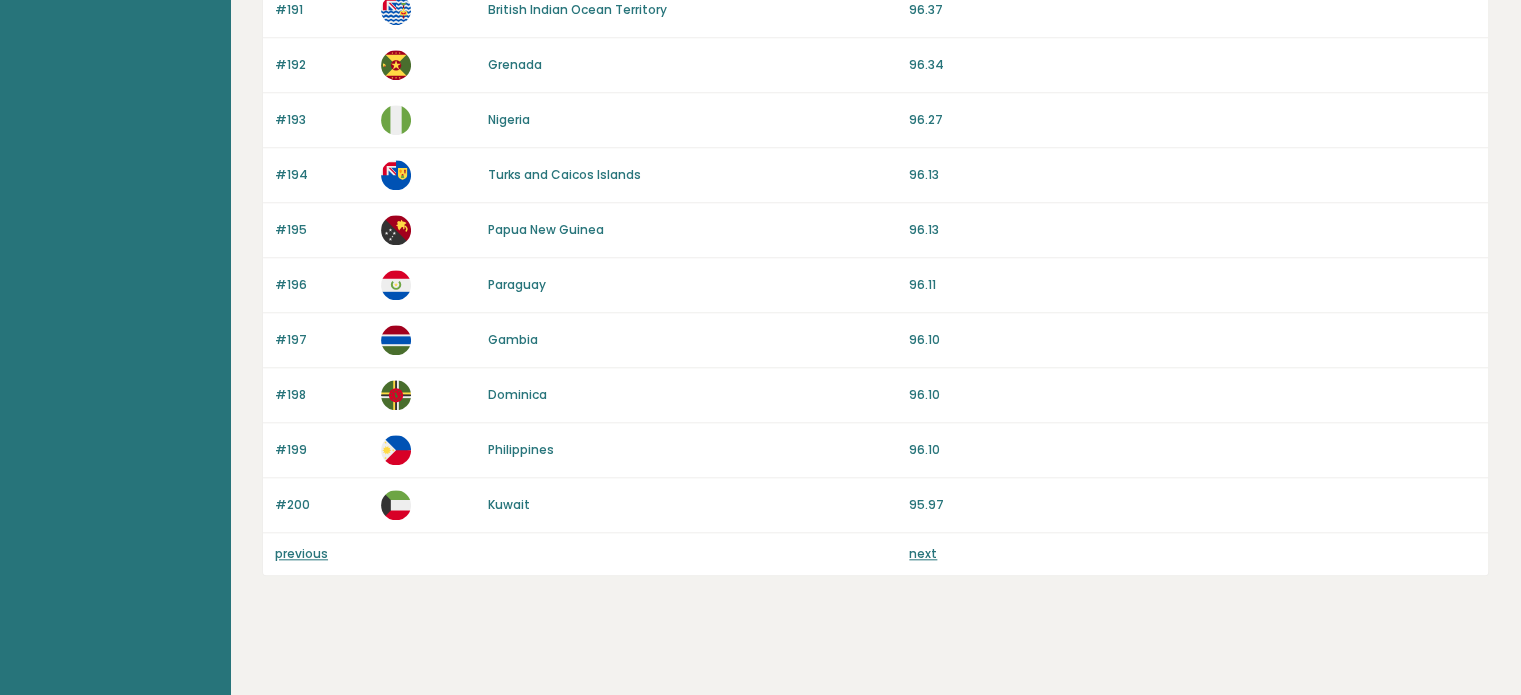 click on "previous" at bounding box center [301, 553] 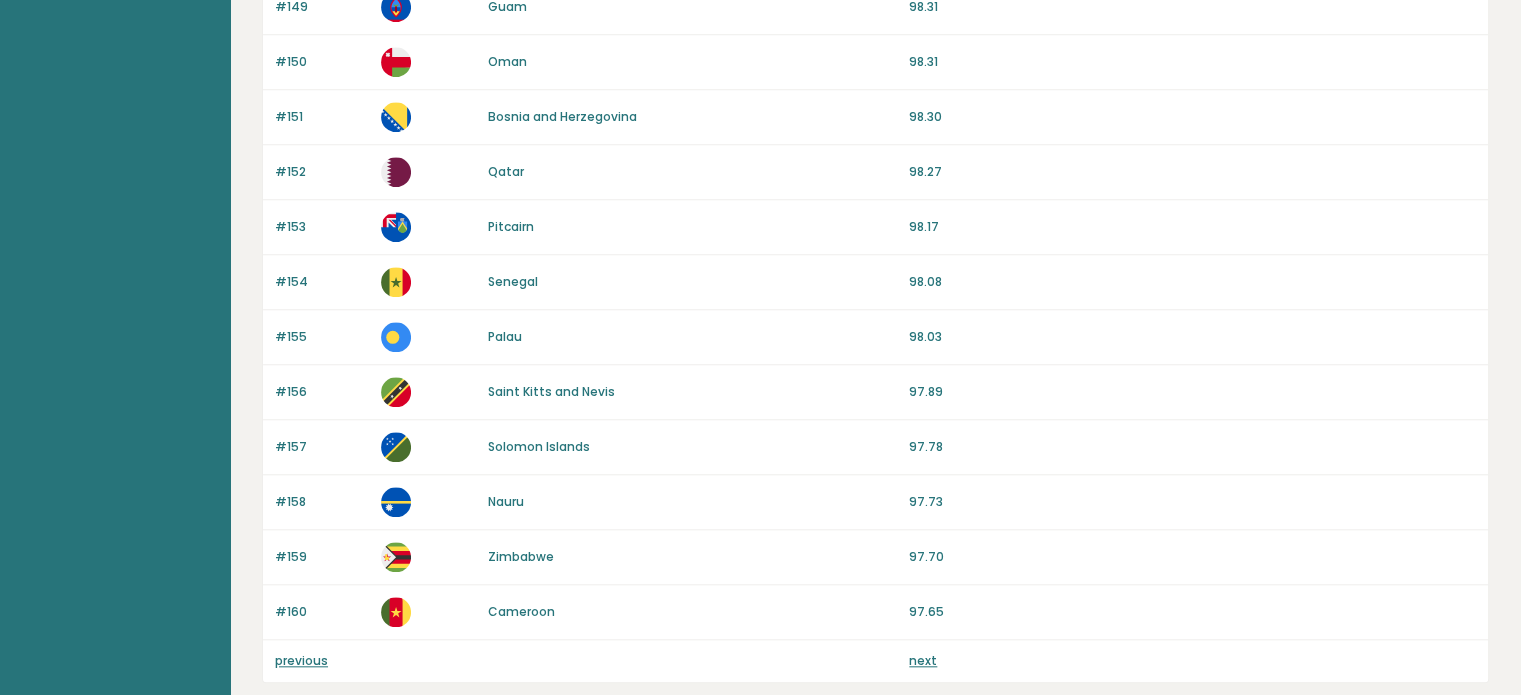 scroll, scrollTop: 1893, scrollLeft: 0, axis: vertical 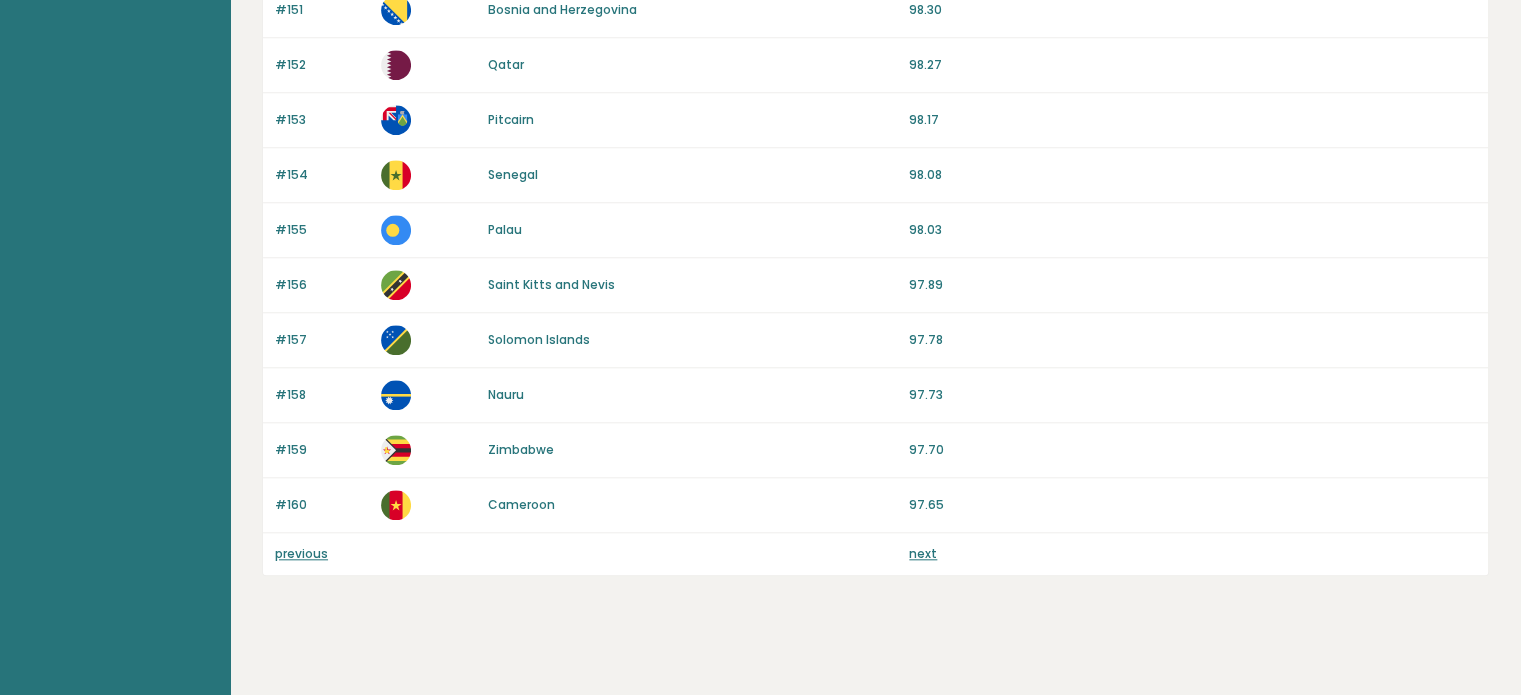 click on "previous" at bounding box center (301, 553) 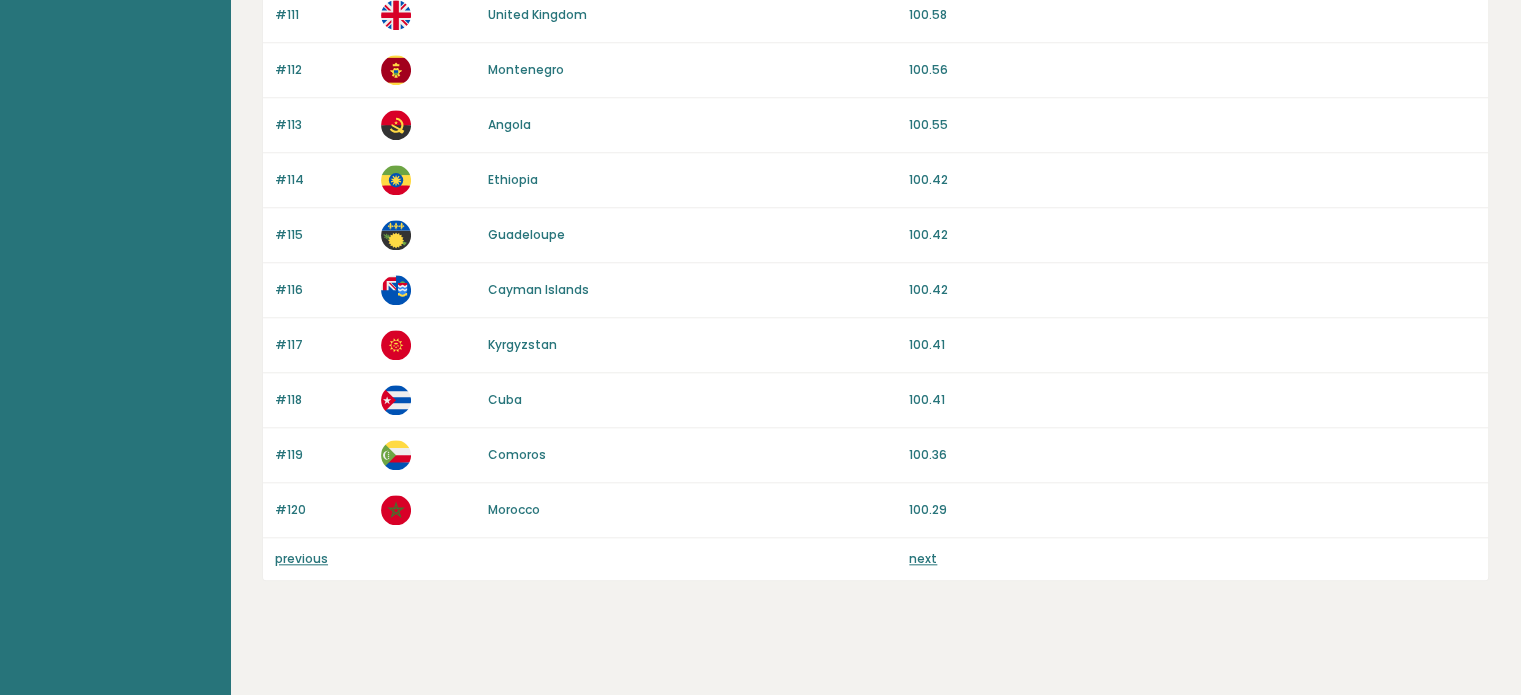 scroll, scrollTop: 1893, scrollLeft: 0, axis: vertical 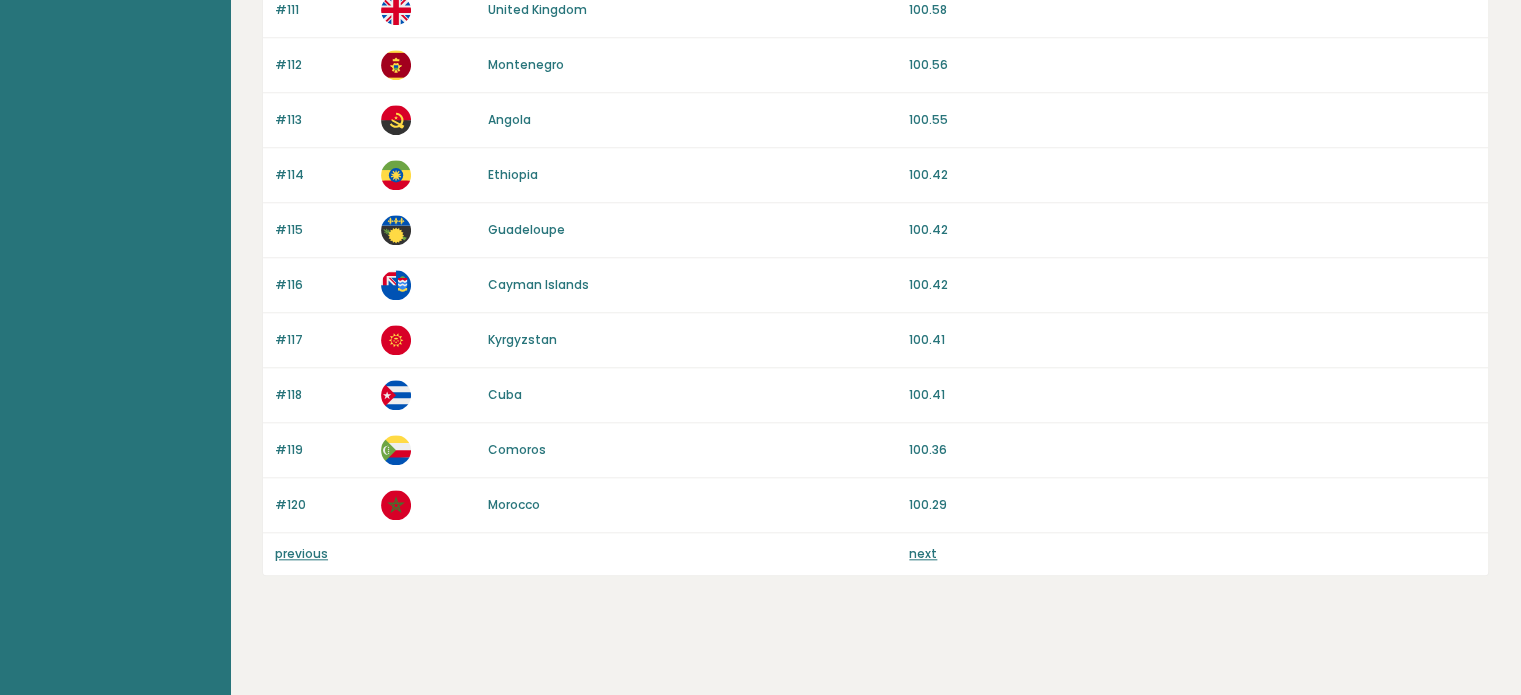 click on "previous" at bounding box center [301, 553] 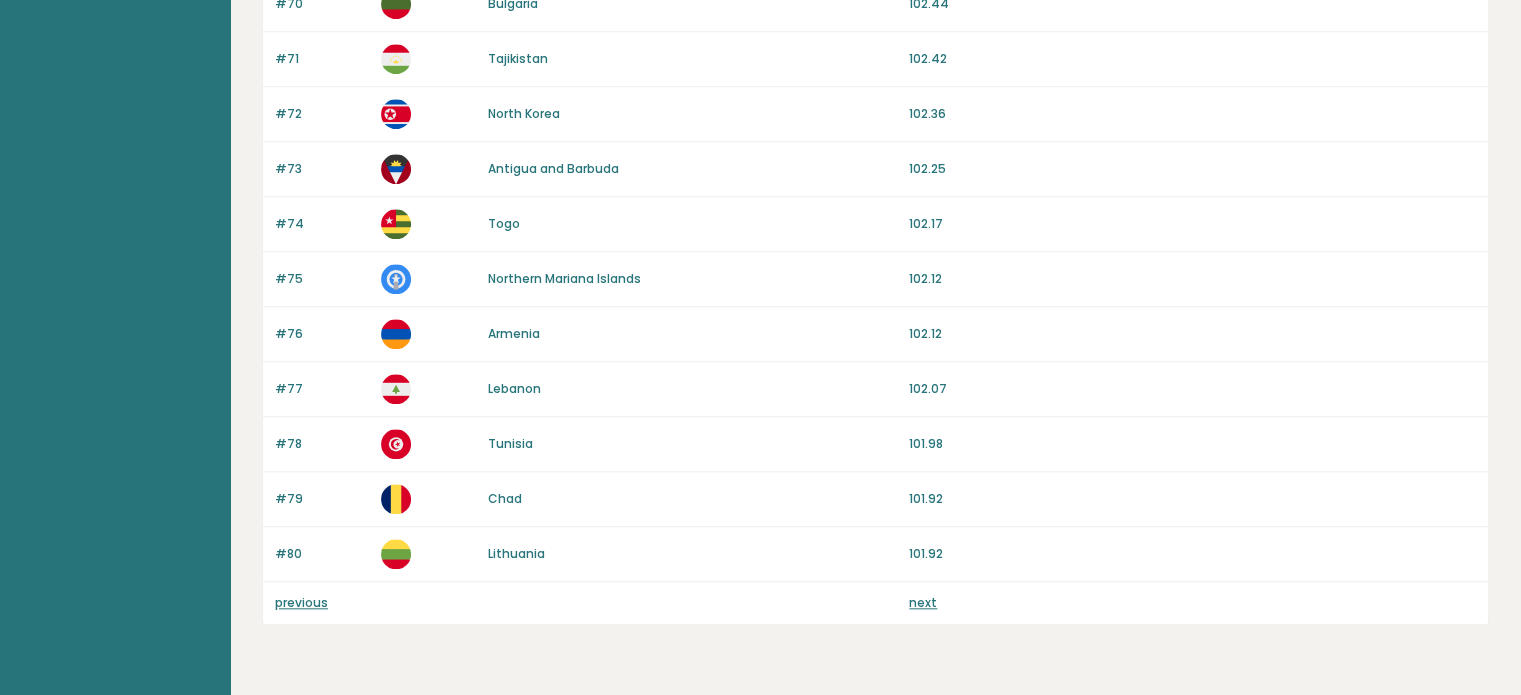 scroll, scrollTop: 1893, scrollLeft: 0, axis: vertical 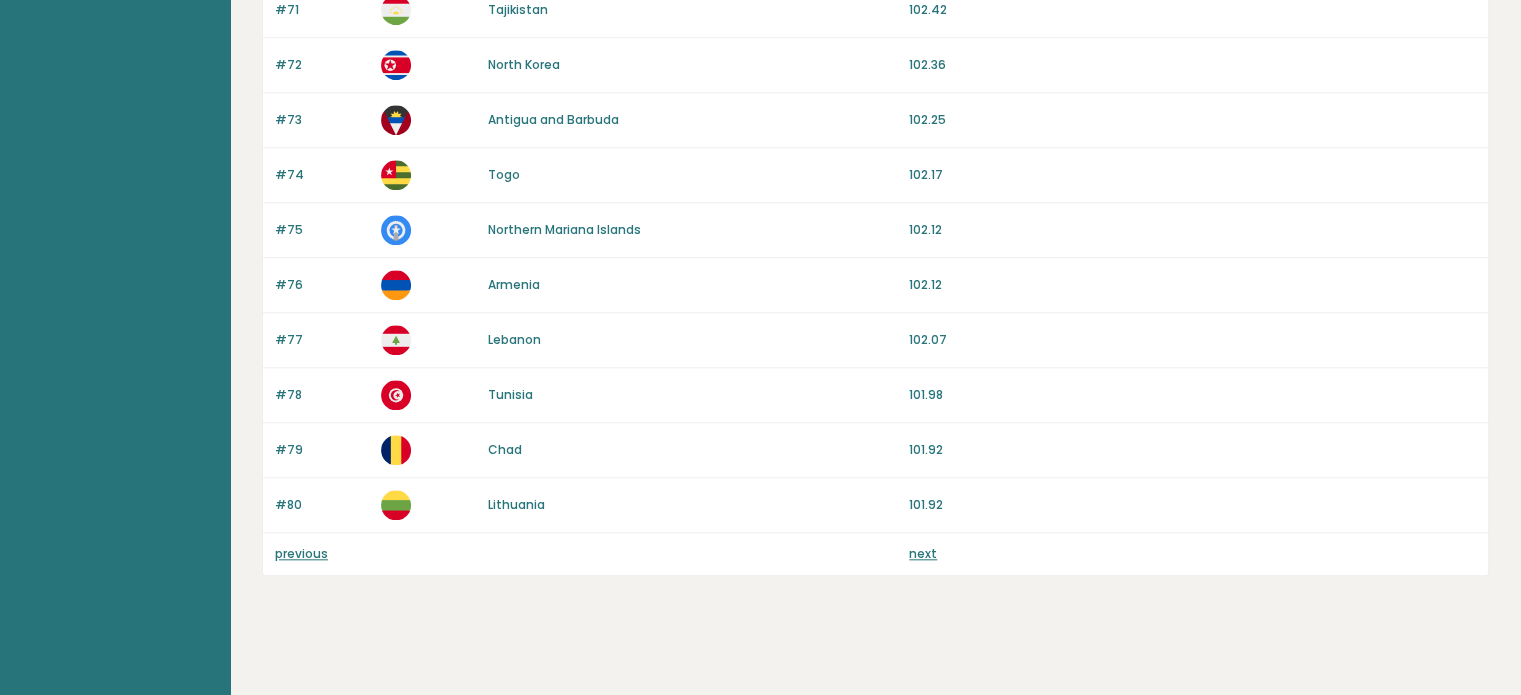 click on "previous" at bounding box center [301, 553] 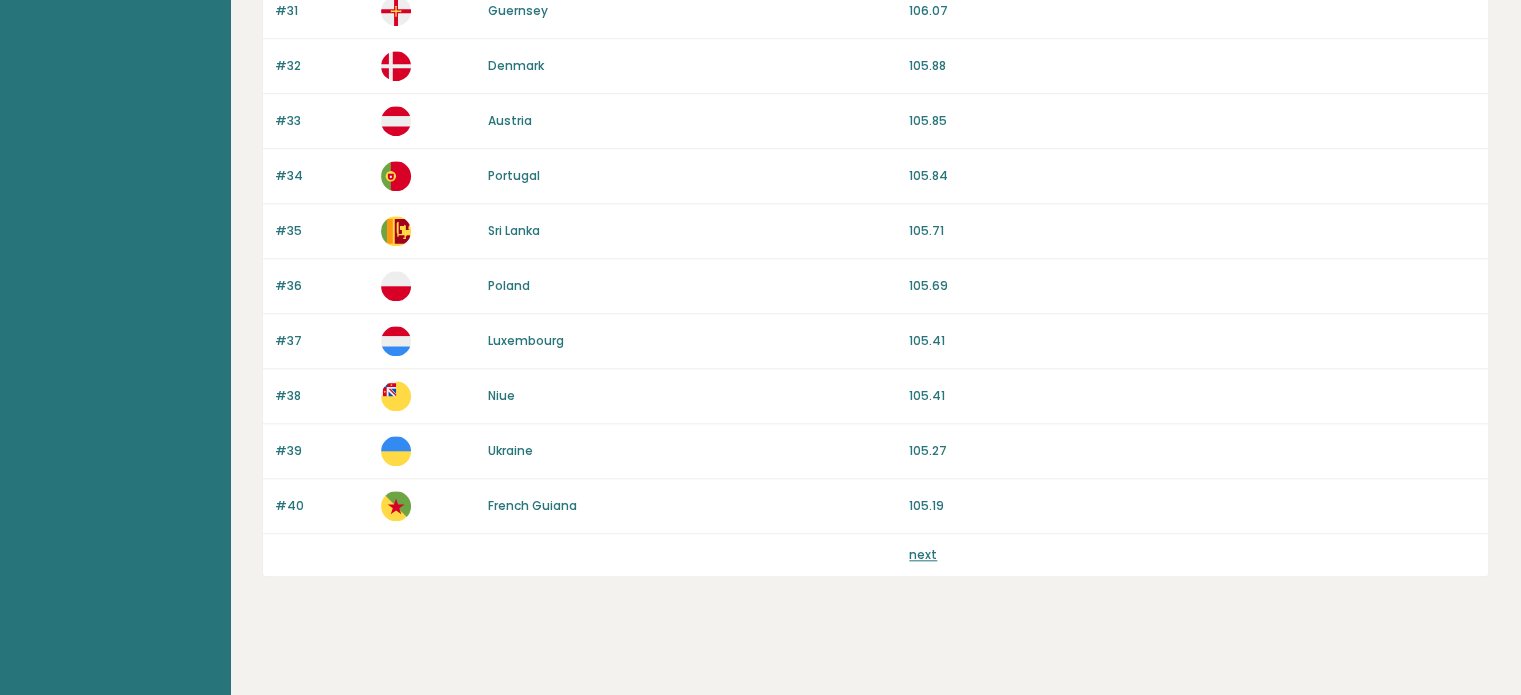 scroll, scrollTop: 1893, scrollLeft: 0, axis: vertical 